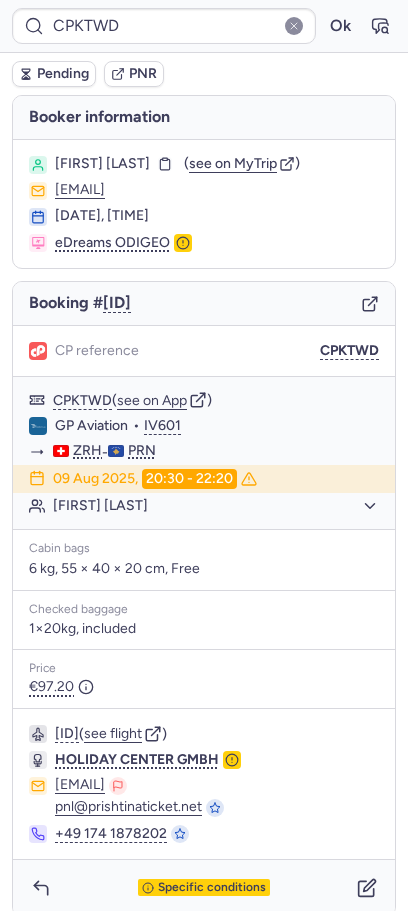 scroll, scrollTop: 0, scrollLeft: 0, axis: both 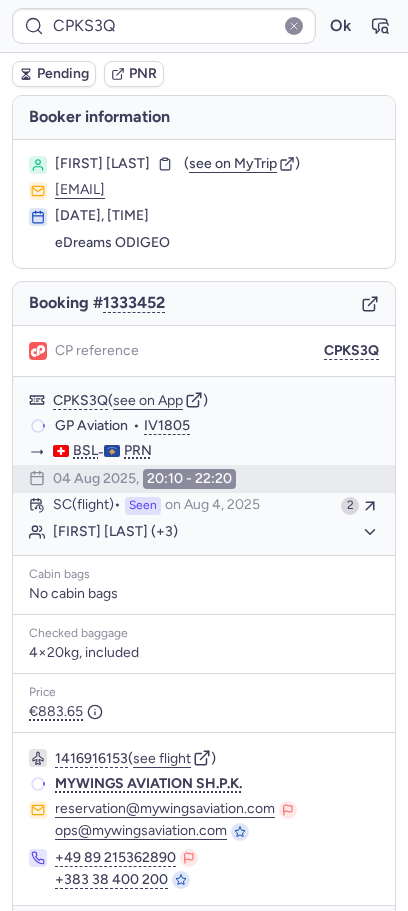 type on "CPNKMP" 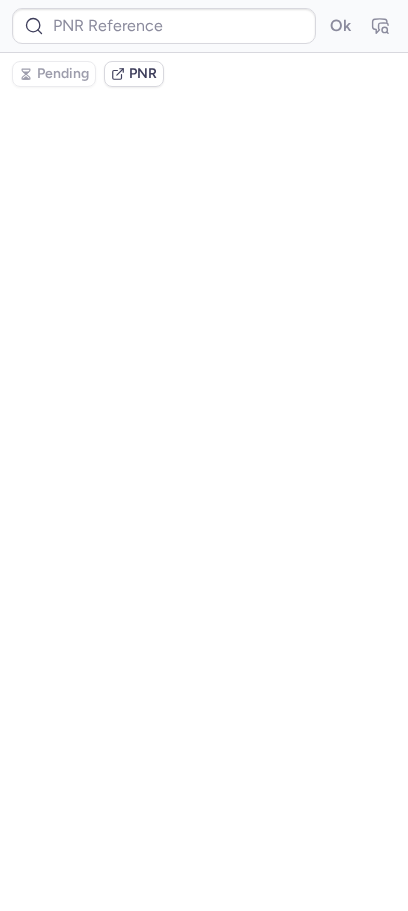 scroll, scrollTop: 0, scrollLeft: 0, axis: both 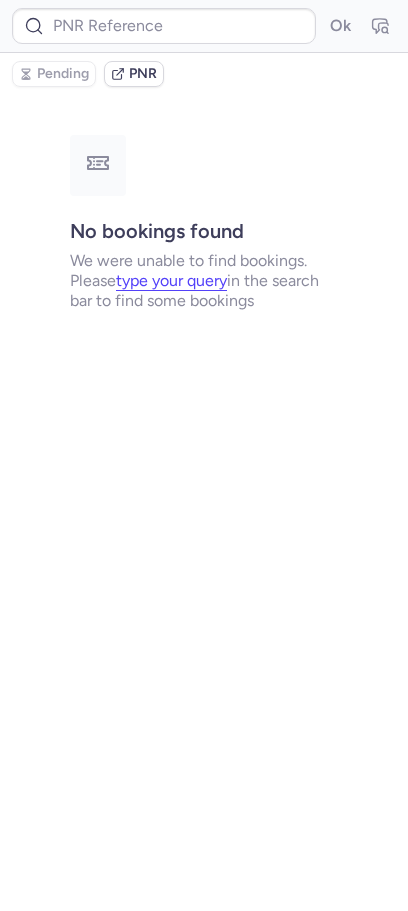 type on "CPZ7TV" 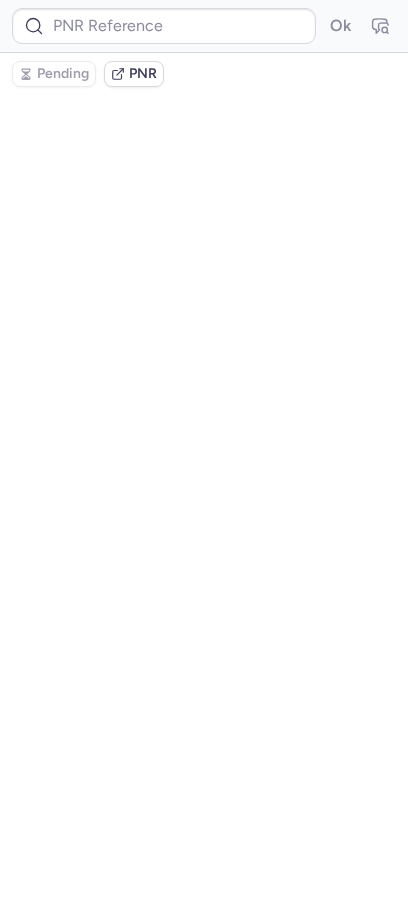 type on "CPKS3Q" 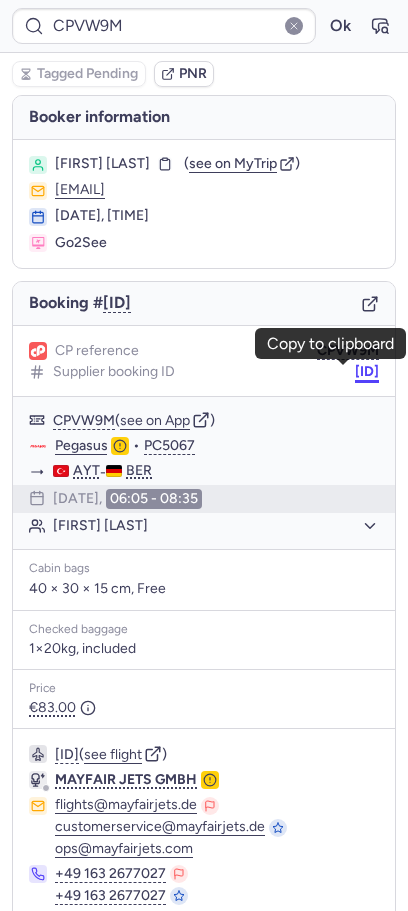 click on "[ID]" at bounding box center [367, 372] 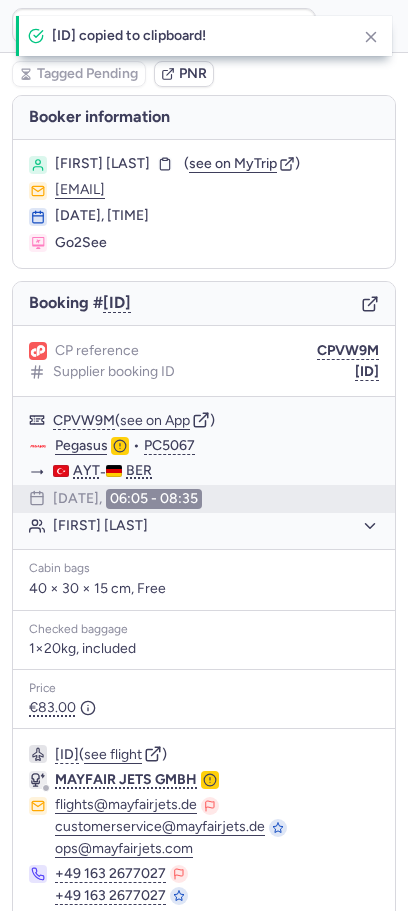 scroll, scrollTop: 102, scrollLeft: 0, axis: vertical 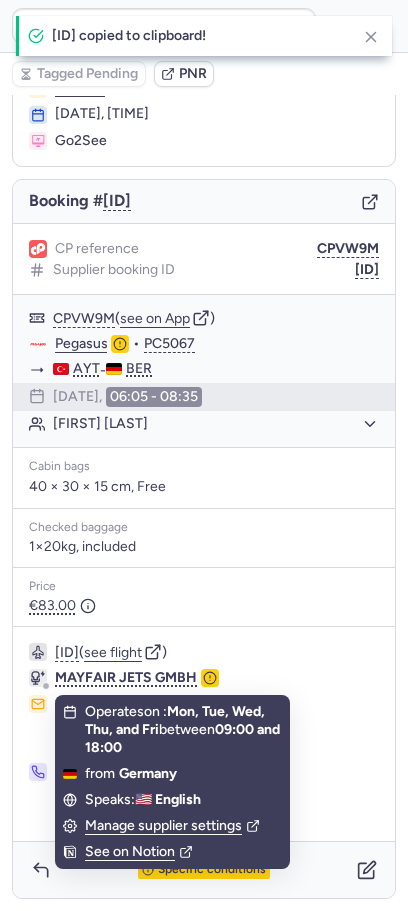 click on "See on Notion" at bounding box center [172, 852] 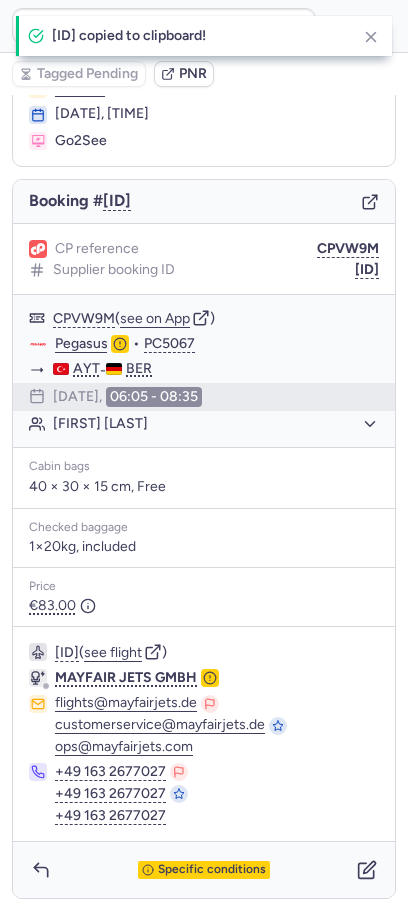 click on "Specific conditions" at bounding box center (204, 870) 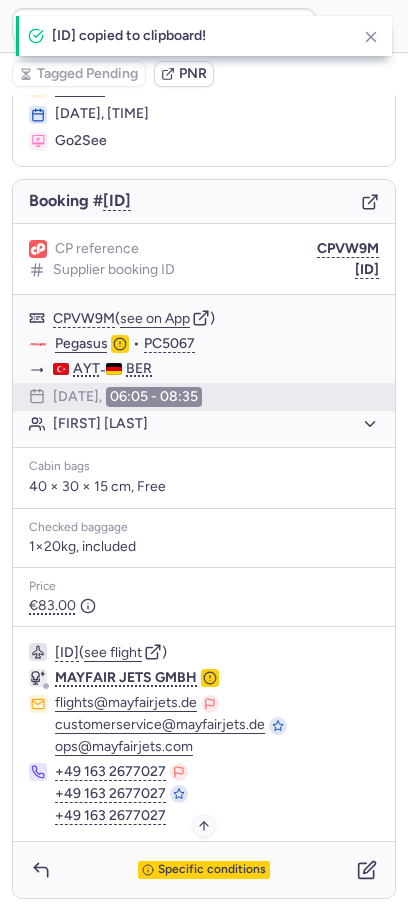 click on "Specific conditions" at bounding box center [212, 870] 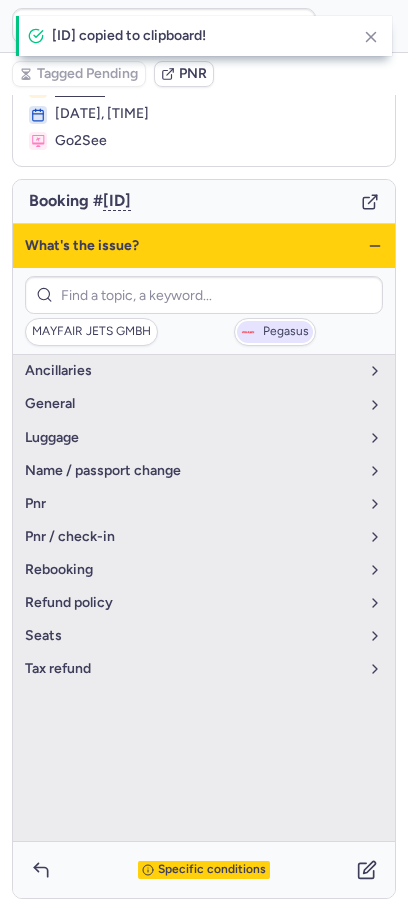click on "Pegasus" at bounding box center (275, 332) 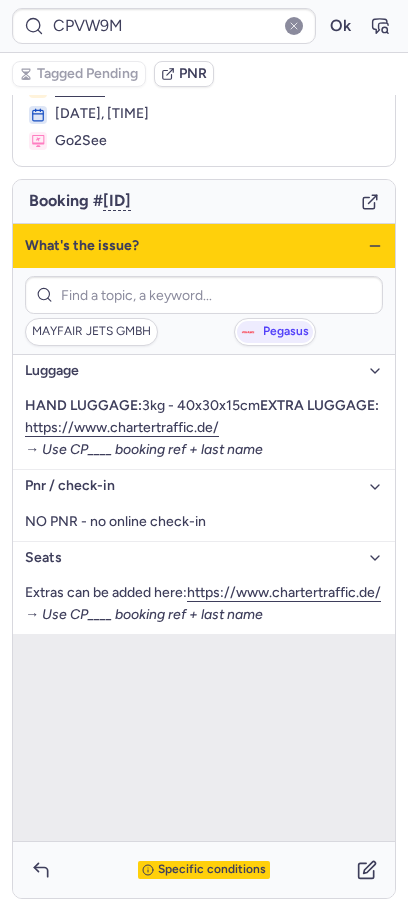 click on "luggage" at bounding box center (204, 371) 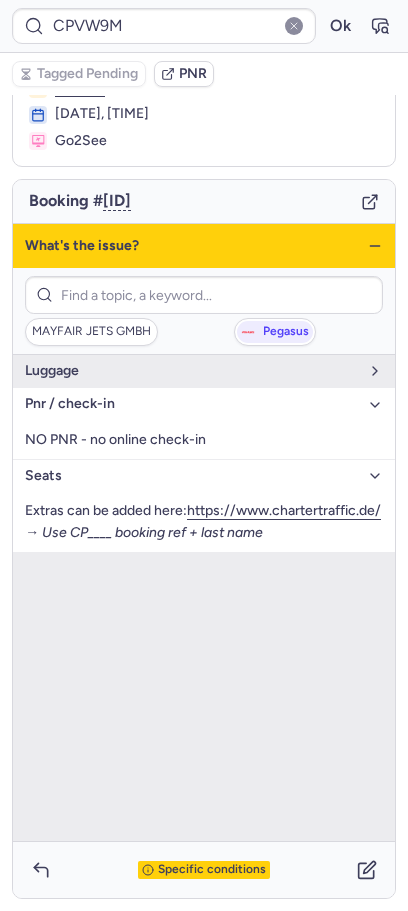 click 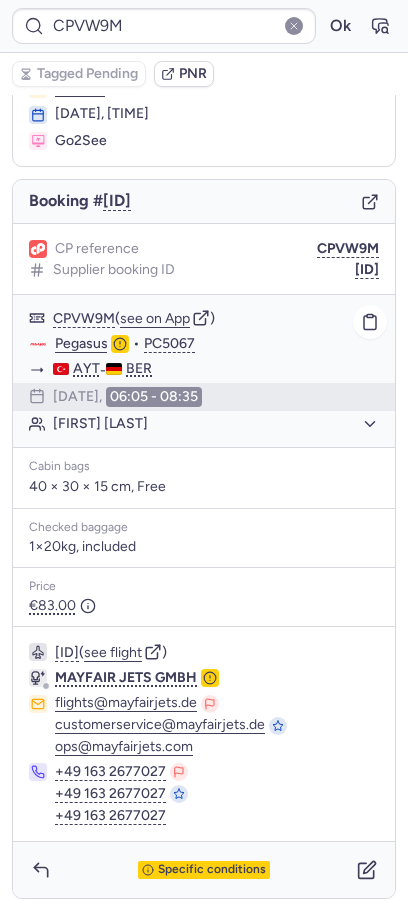 drag, startPoint x: 164, startPoint y: 870, endPoint x: 254, endPoint y: 374, distance: 504.09918 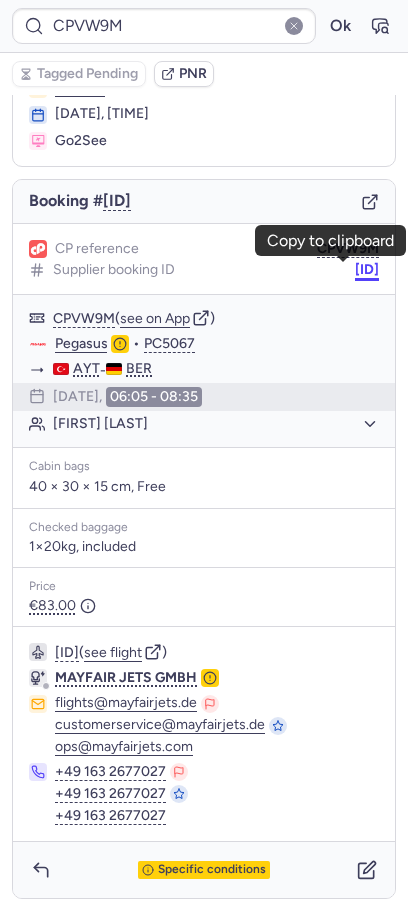 click on "[ID]" at bounding box center (367, 270) 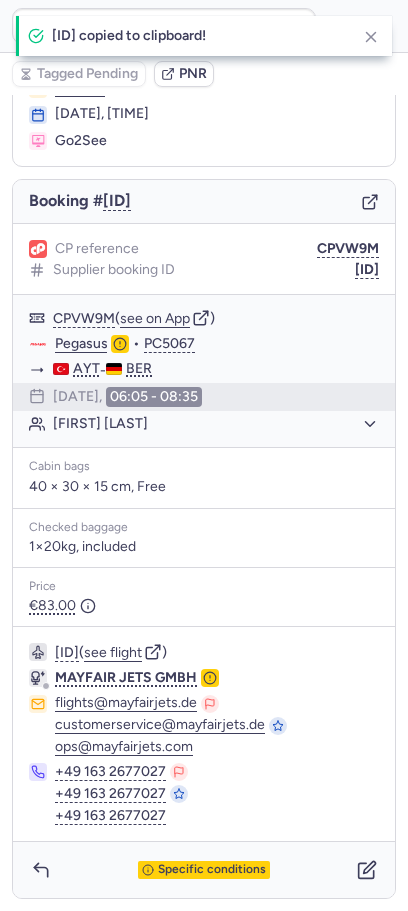 click on "Specific conditions" at bounding box center [204, 870] 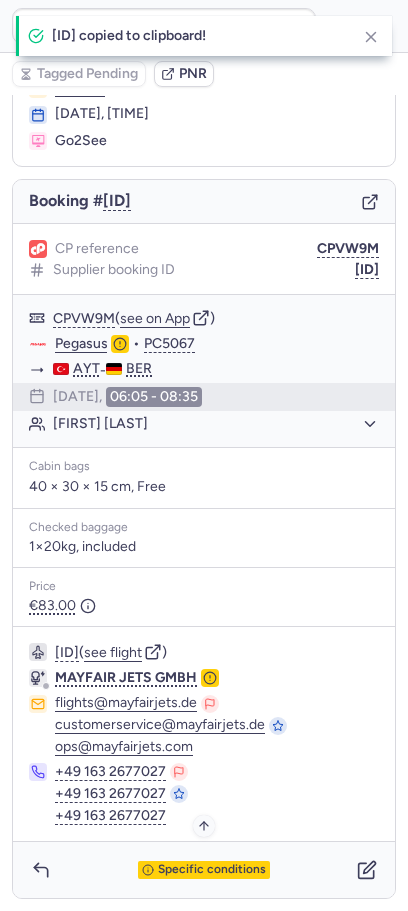 click on "Specific conditions" at bounding box center (212, 870) 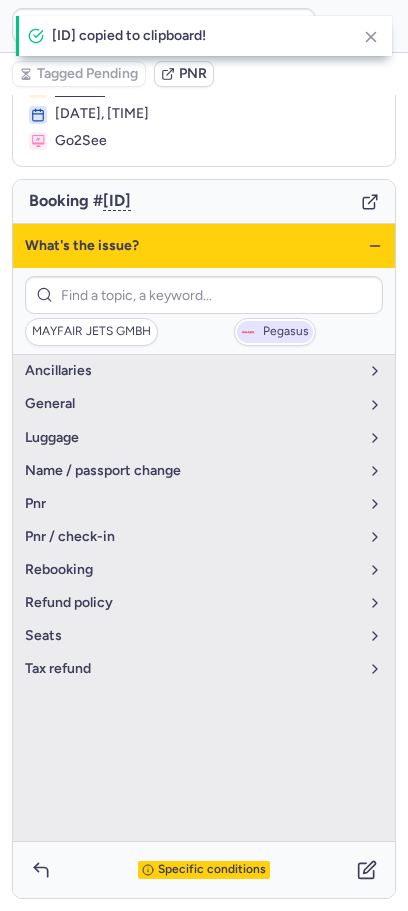 click on "Pegasus" at bounding box center (286, 332) 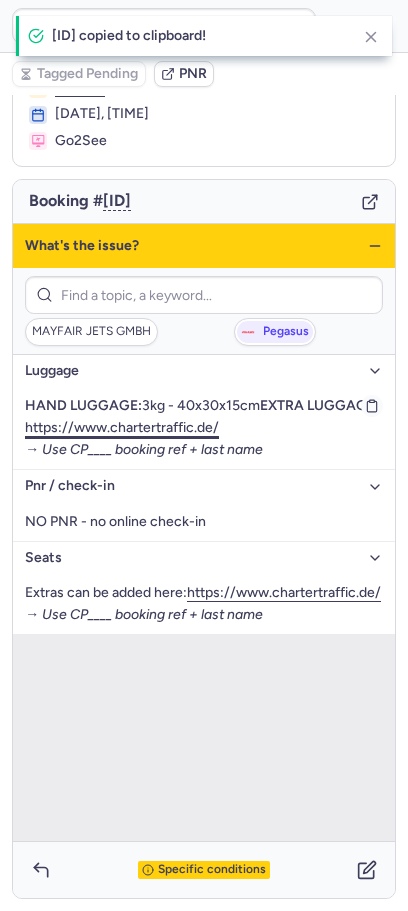click on "https://www.chartertraffic.de/" at bounding box center [122, 427] 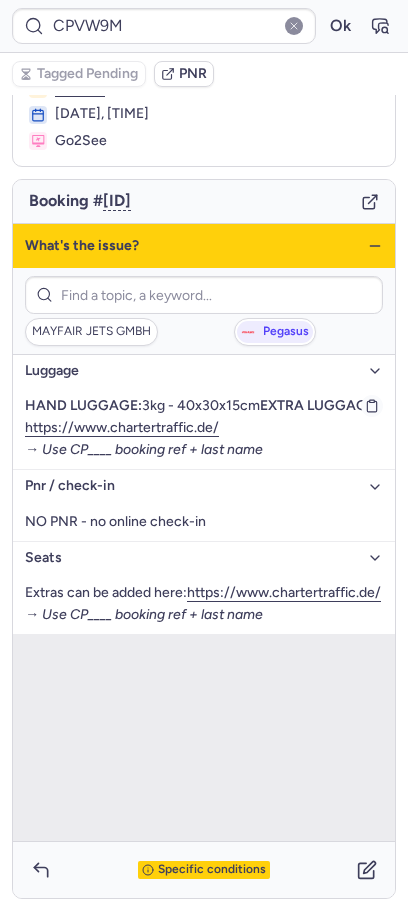 scroll, scrollTop: 0, scrollLeft: 0, axis: both 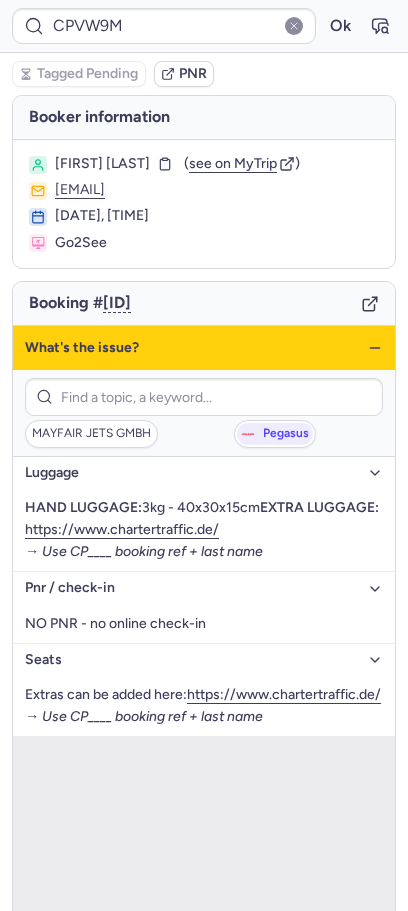 click on "[FIRST] [LAST]" at bounding box center (102, 164) 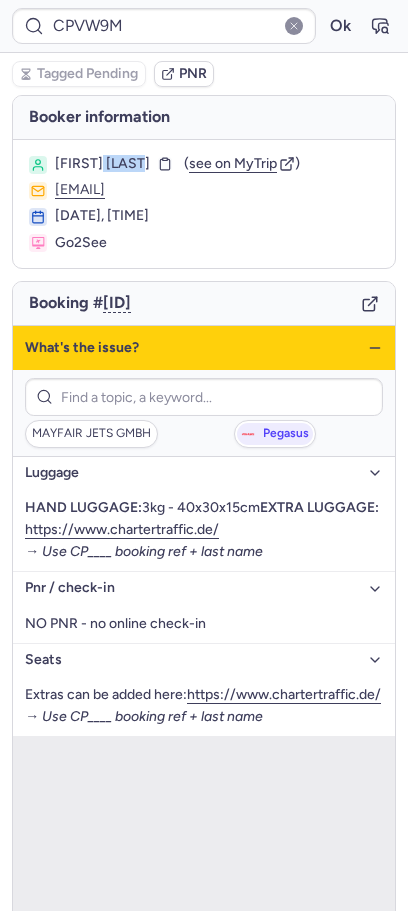 click on "[FIRST] [LAST]" at bounding box center (102, 164) 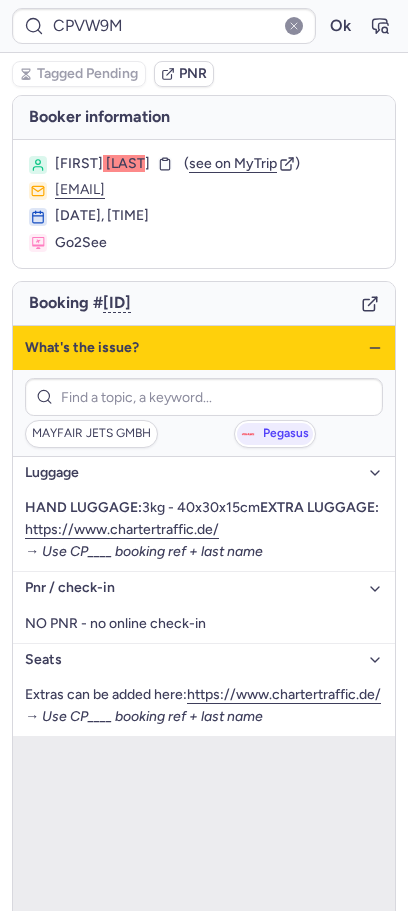 type on "CPWEIH" 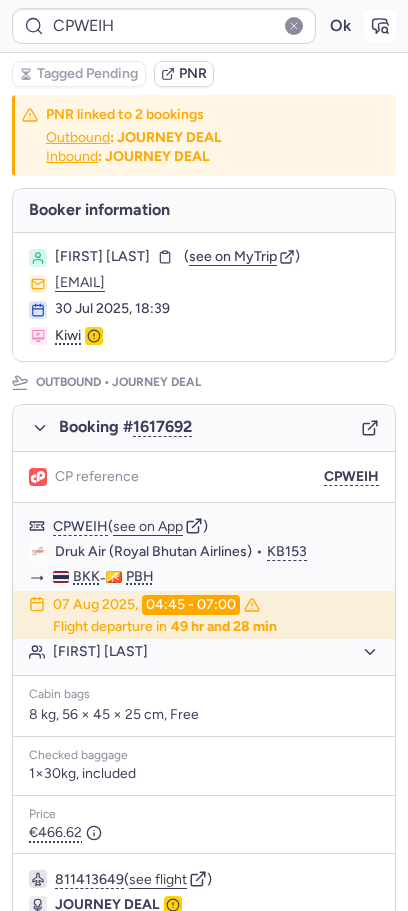click 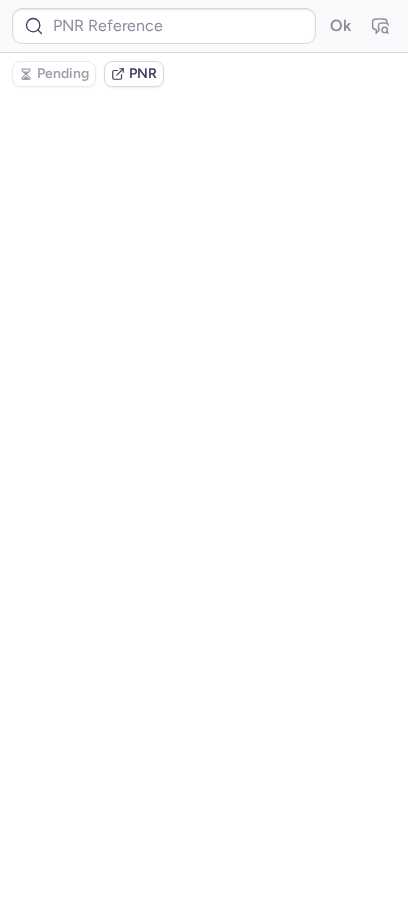 type on "CPWEIH" 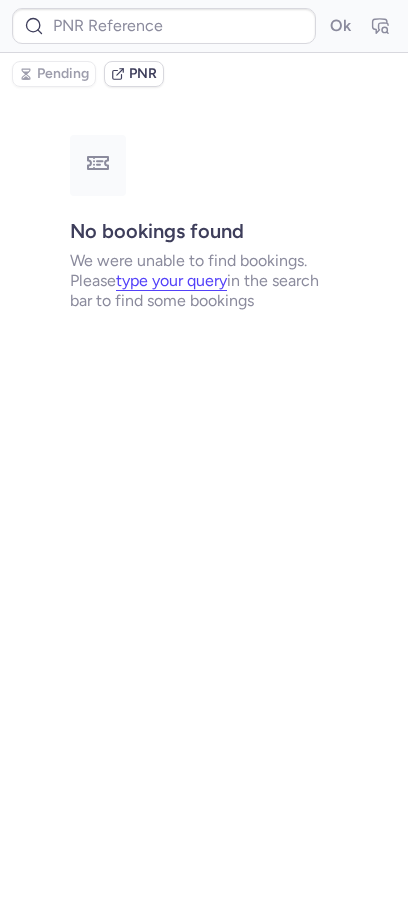 type on "CPKS3Q" 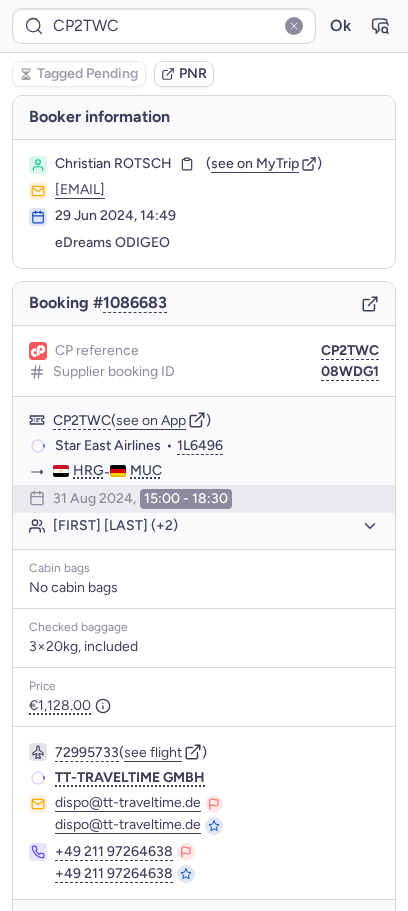 type on "CPZ7TV" 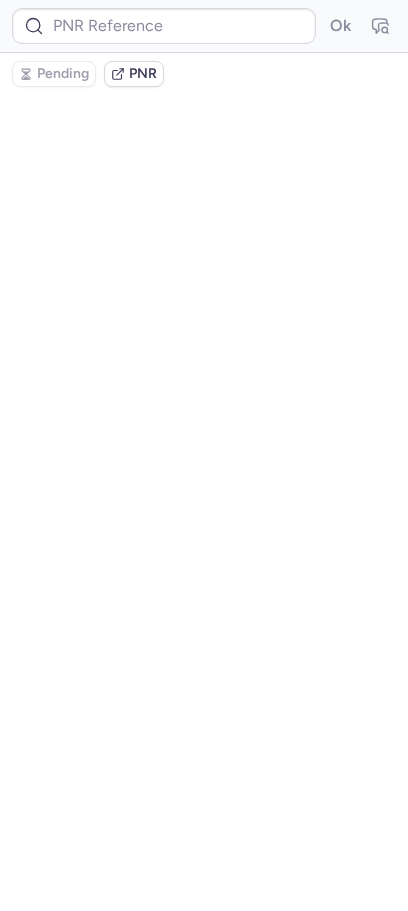 type on "CPKS3Q" 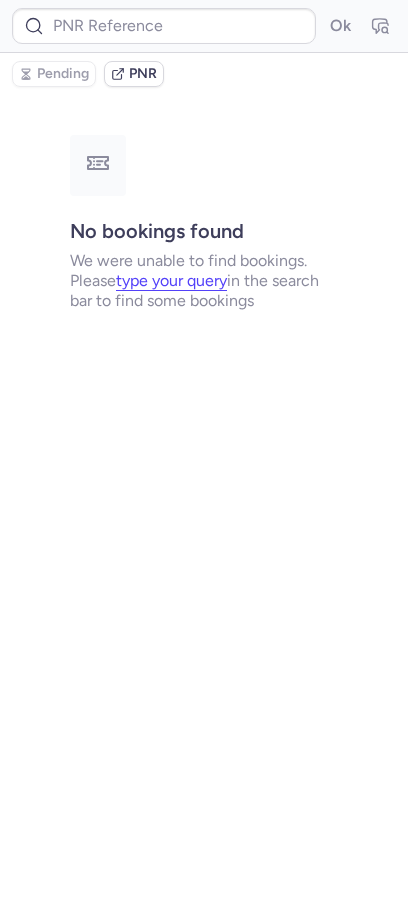 type on "CPKS3Q" 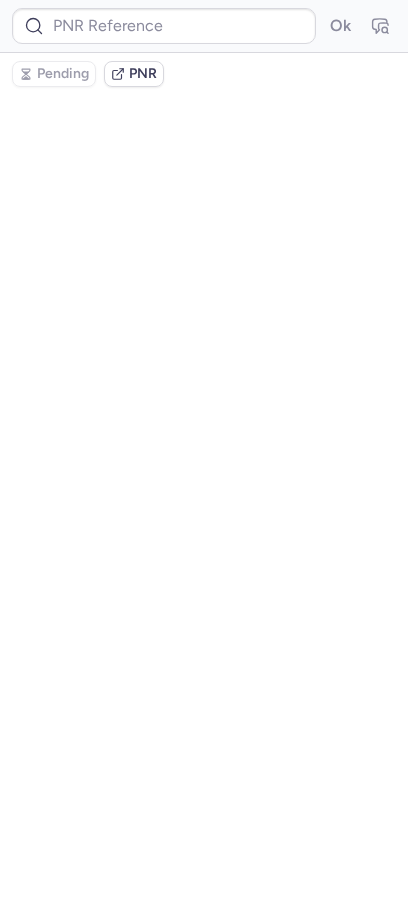 type on "CPKS3Q" 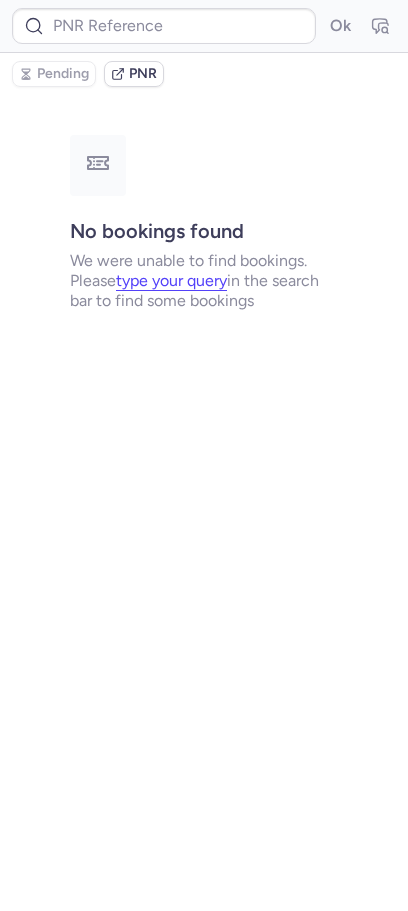 type on "CPKS3Q" 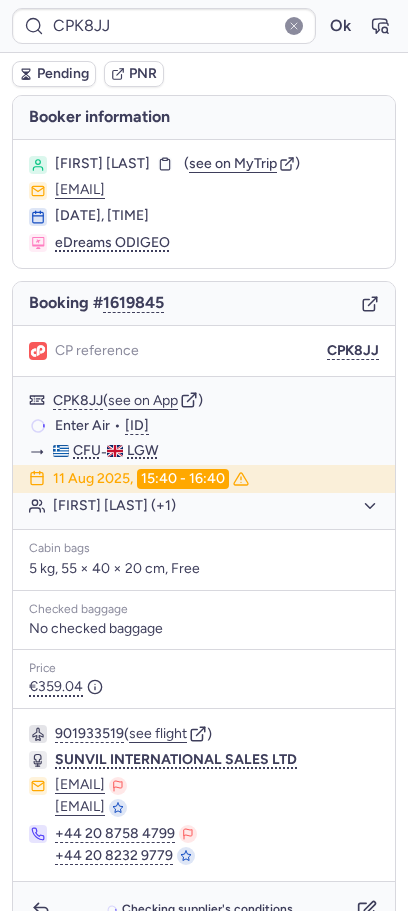 type on "CPMFZG" 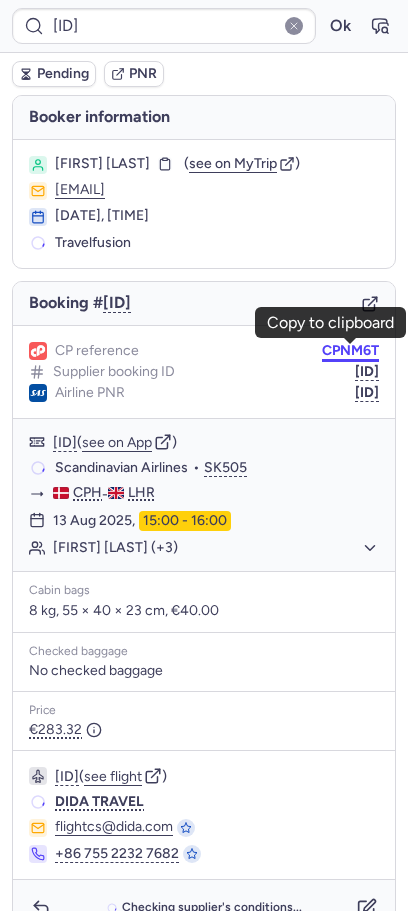 click on "CPNM6T" at bounding box center [350, 351] 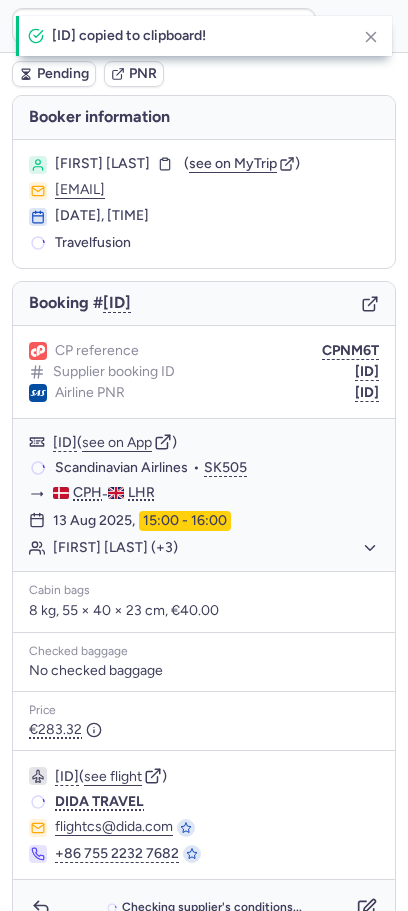 type on "CPDMFU" 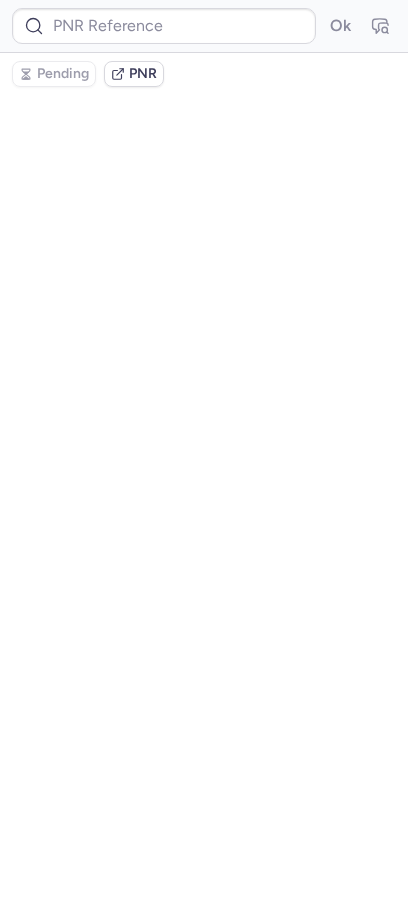 type on "CPKS3Q" 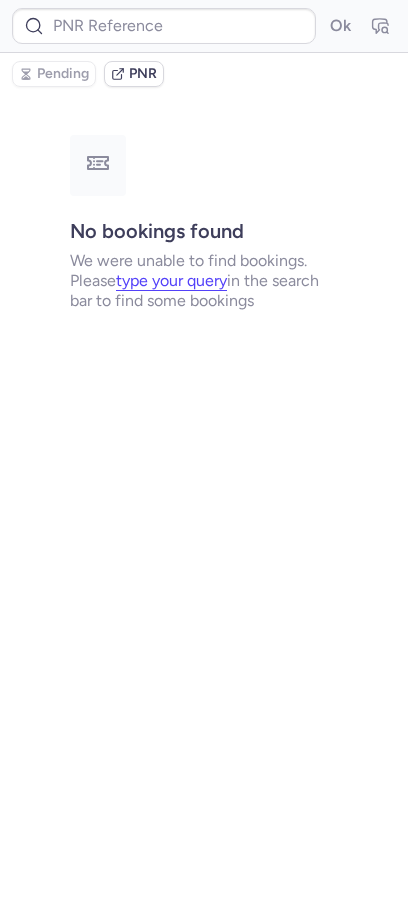 type on "CPKS3Q" 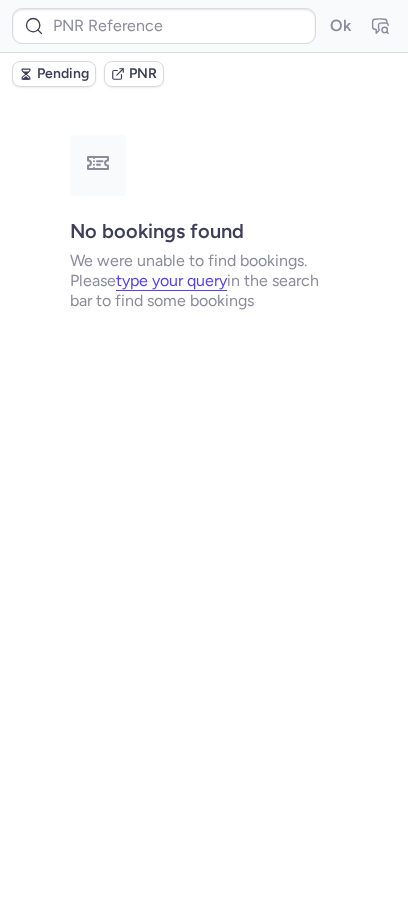 type on "CP5VFI" 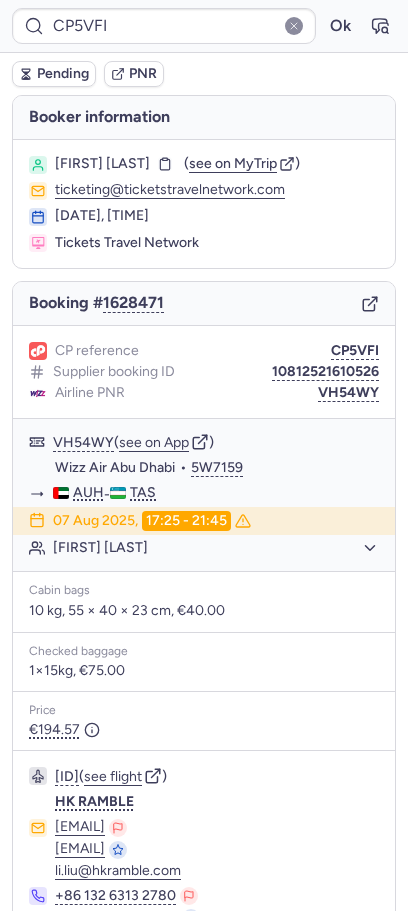 type on "CPDMFU" 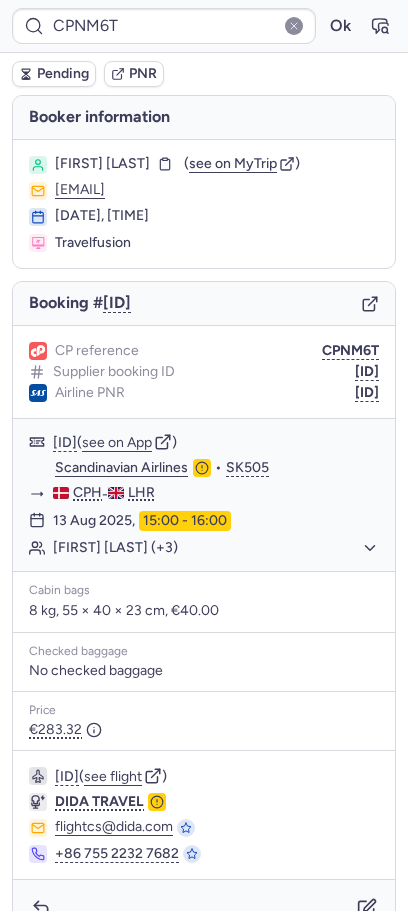 type on "CPF6EY" 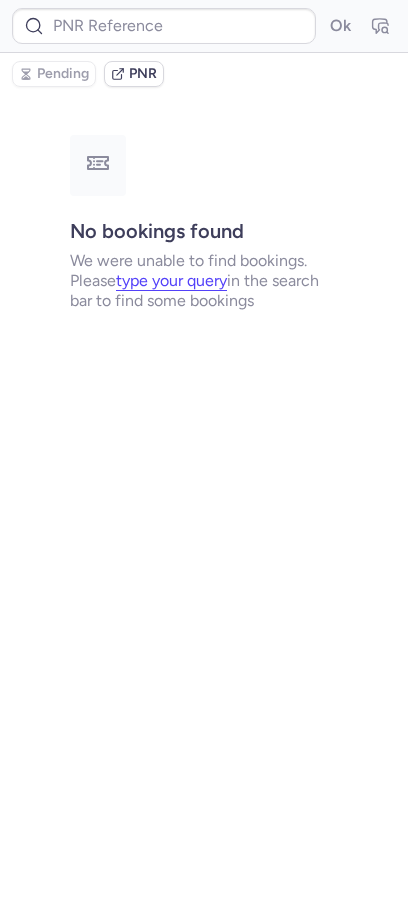 type on "CPF6EY" 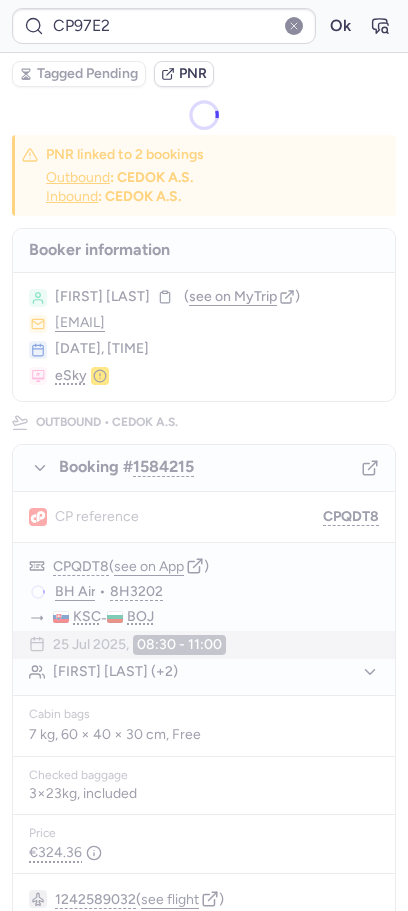 type on "CPTLIQ" 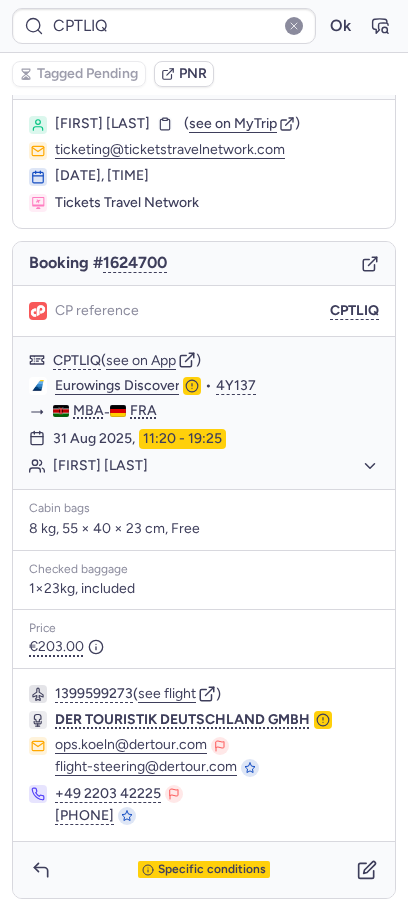 scroll, scrollTop: 47, scrollLeft: 0, axis: vertical 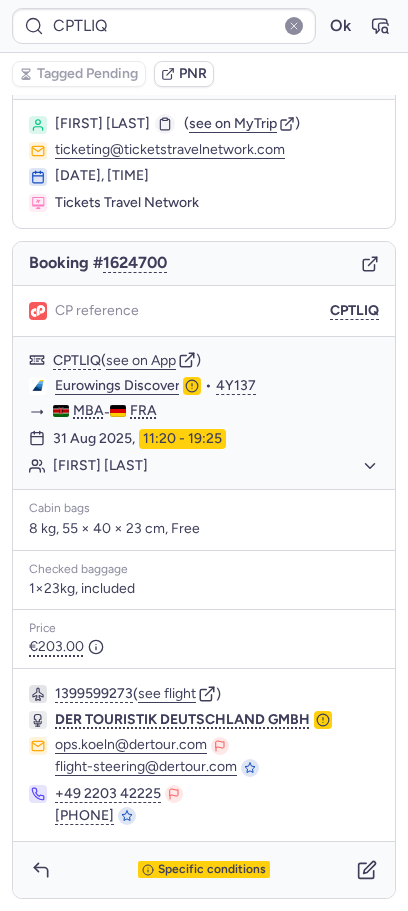 click at bounding box center [165, 124] 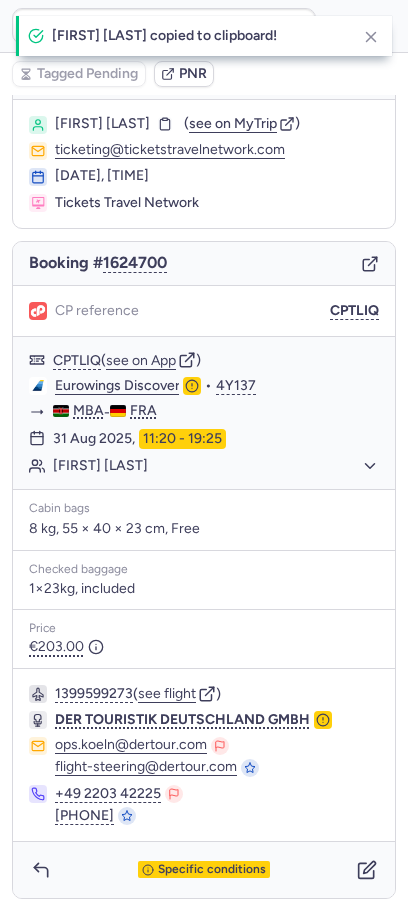 type on "CPTLIQ" 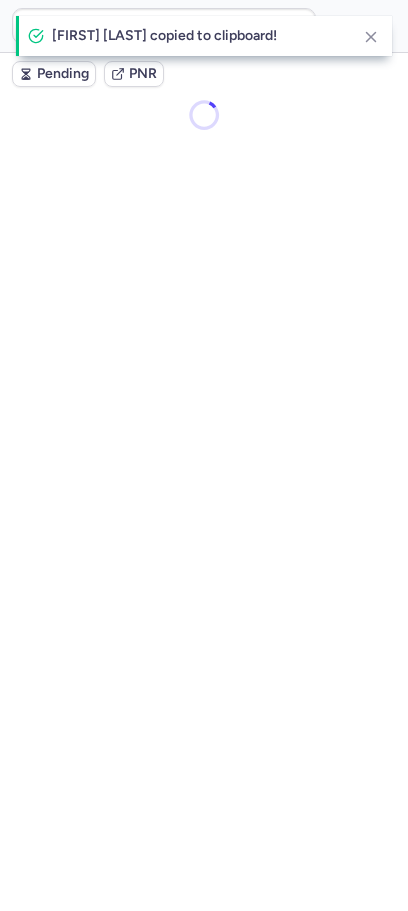 scroll, scrollTop: 0, scrollLeft: 0, axis: both 